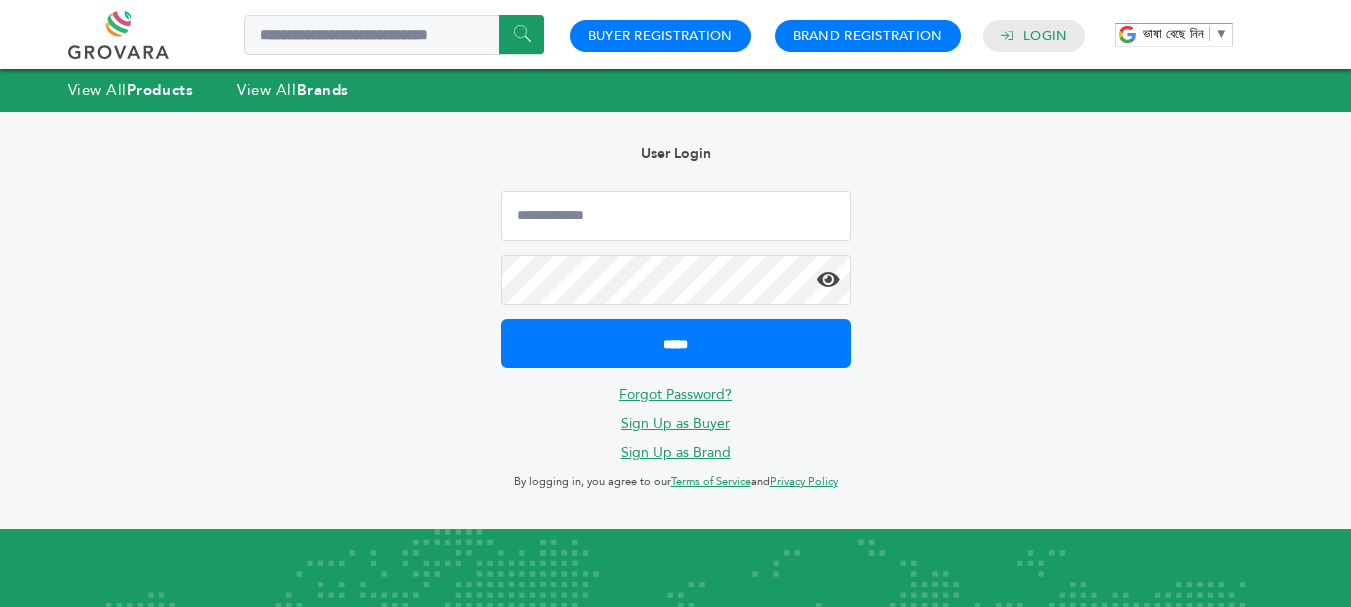 scroll, scrollTop: 0, scrollLeft: 0, axis: both 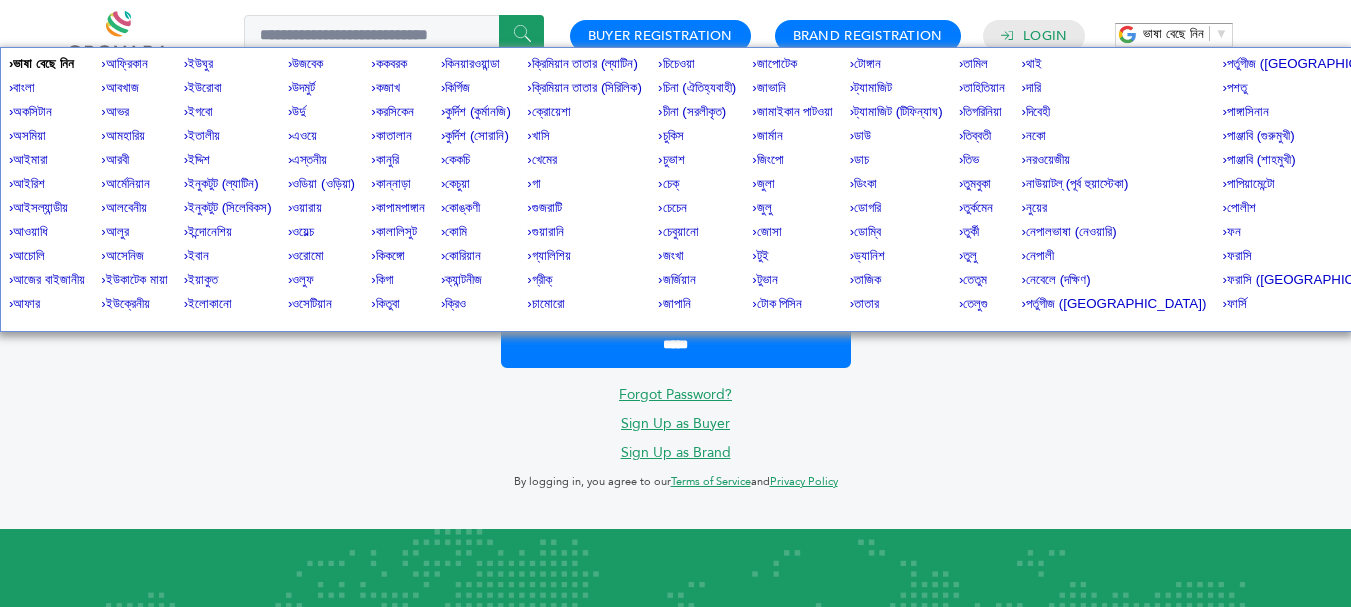 click on "Hello! Grovara is best viewed on a desktop monitor.
User Login
***** Forgot Password?
Sign Up as Buyer
Sign Up as Brand
By logging in, you agree to our  Terms of Service  and  Privacy Policy" at bounding box center [675, 320] 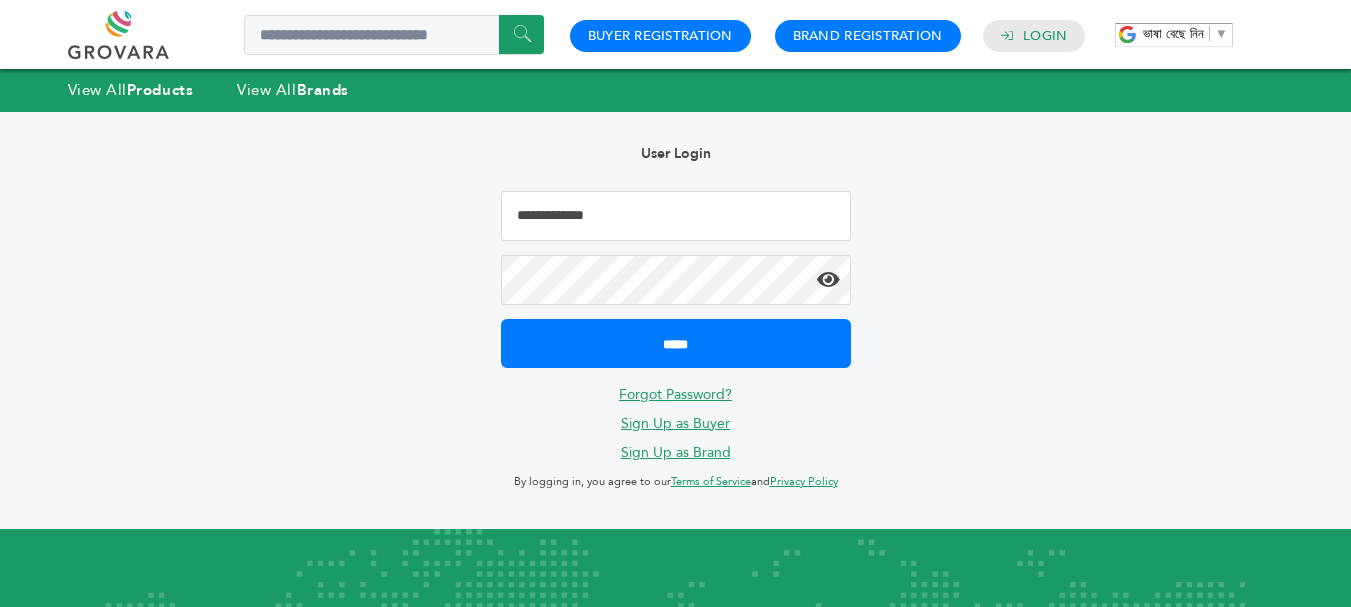 click at bounding box center (676, 216) 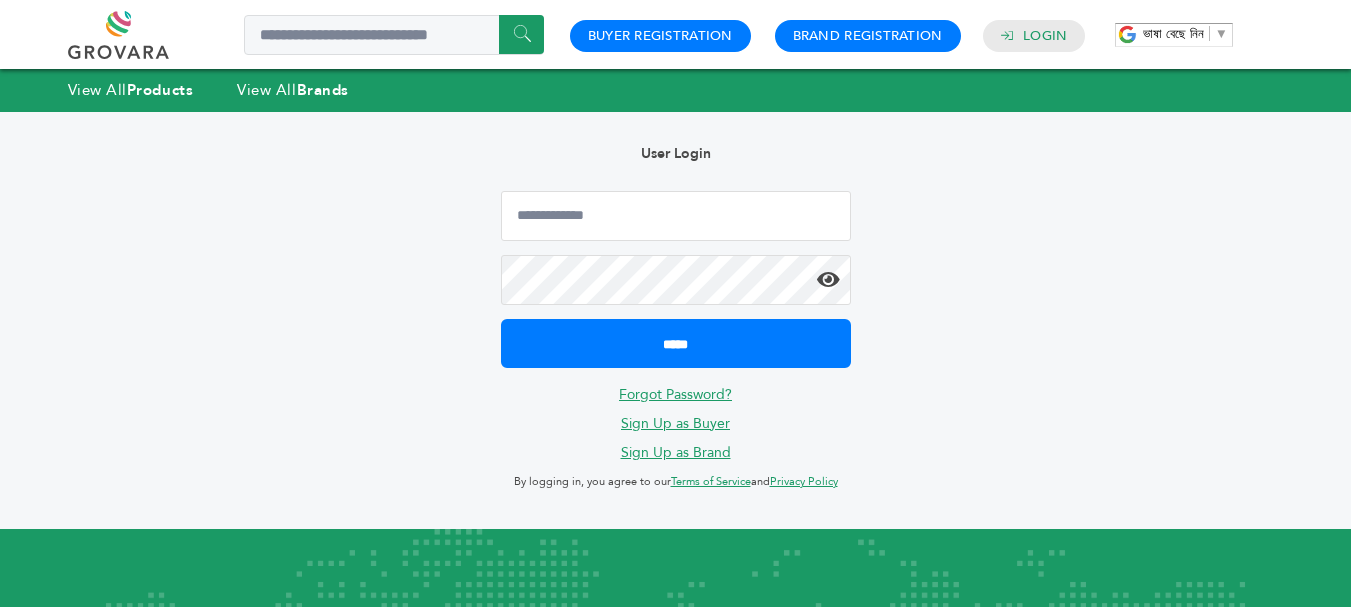 click on "Hello! Grovara is best viewed on a desktop monitor.
User Login
***** Forgot Password?
Sign Up as Buyer
Sign Up as Brand
By logging in, you agree to our  Terms of Service  and  Privacy Policy" at bounding box center (675, 320) 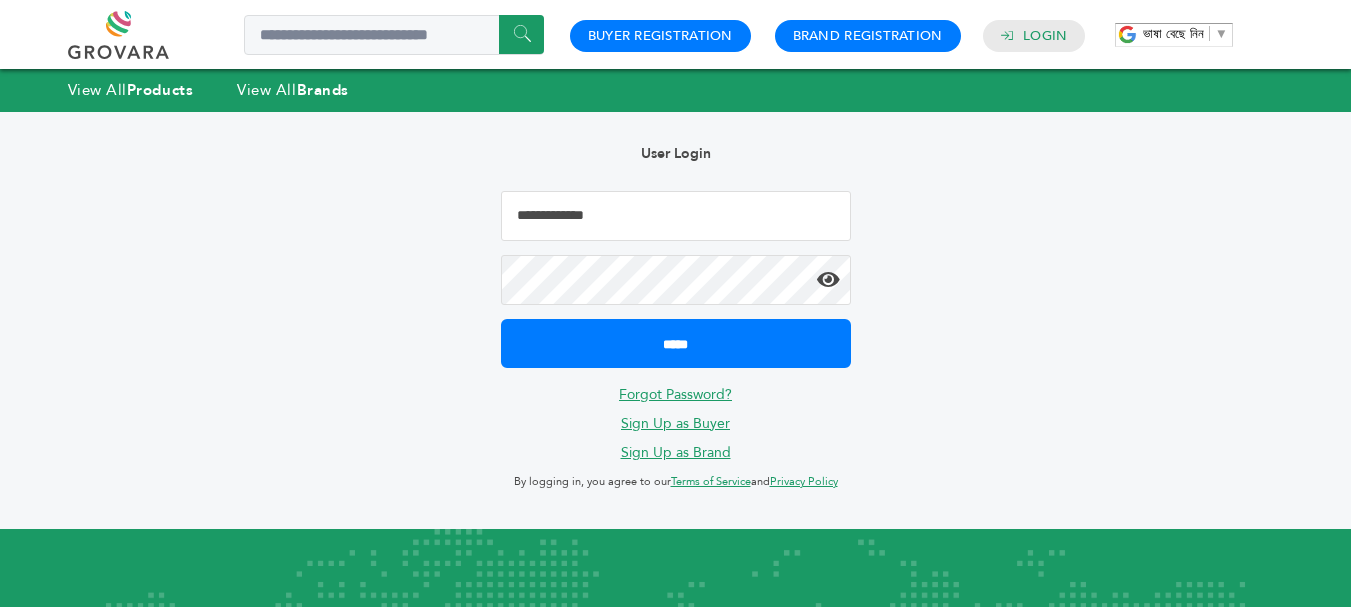click at bounding box center [676, 216] 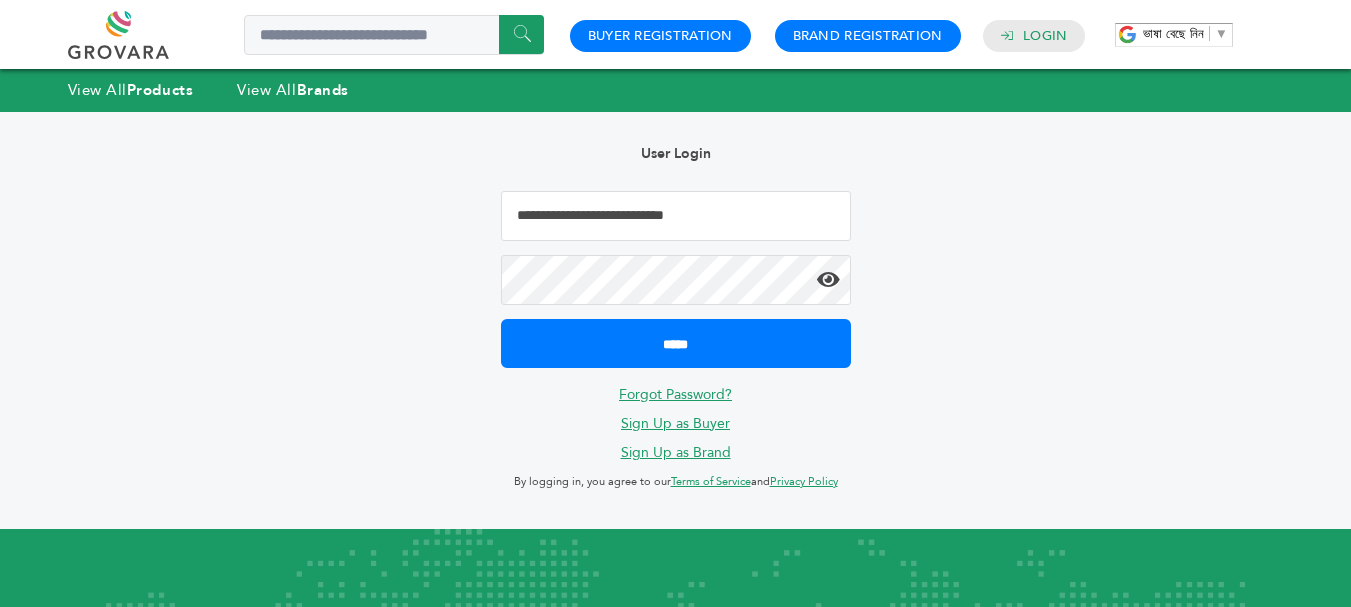 type on "**********" 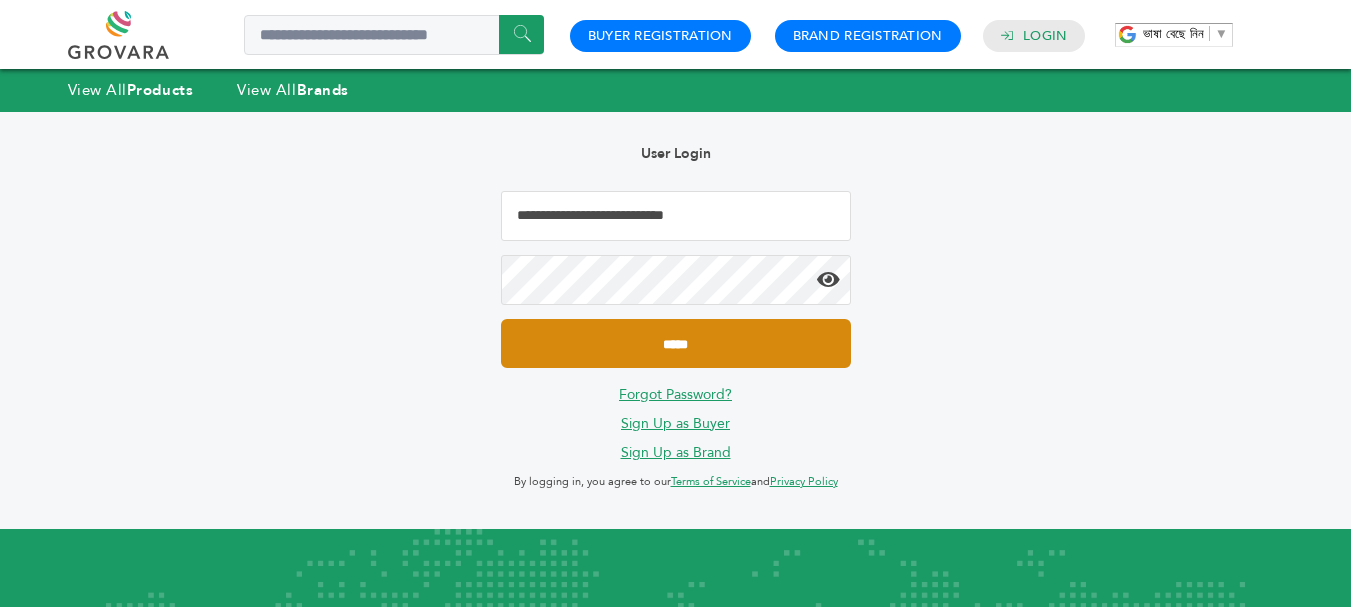 click on "*****" at bounding box center [676, 343] 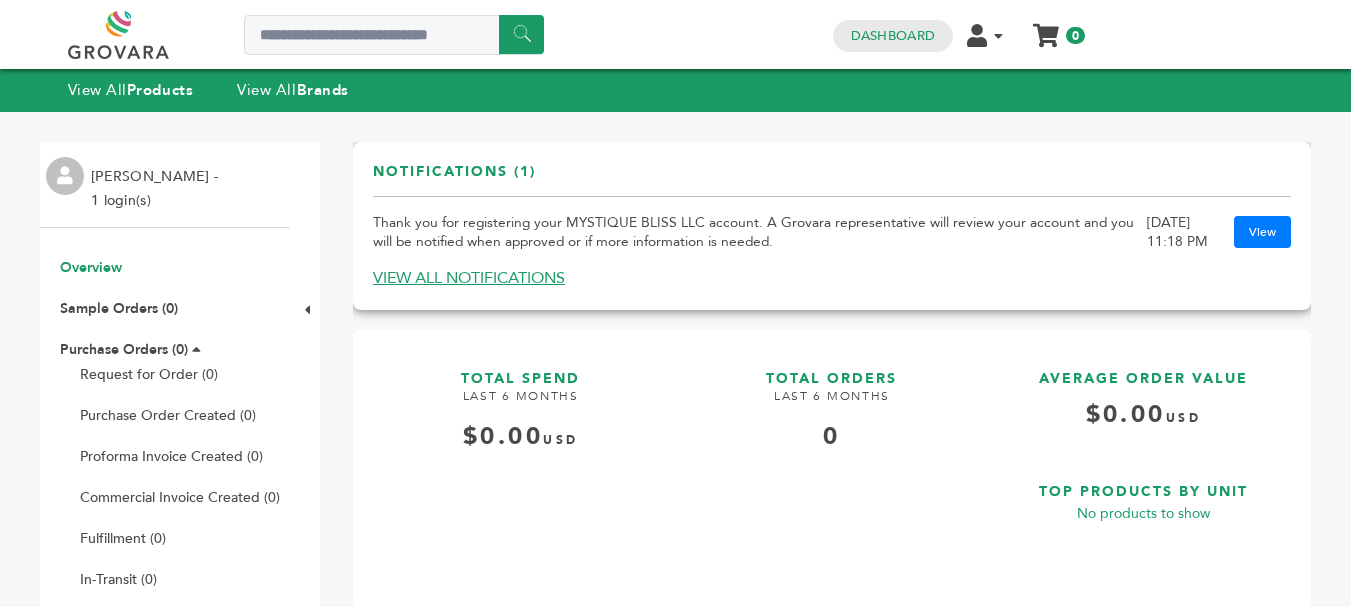 scroll, scrollTop: 0, scrollLeft: 0, axis: both 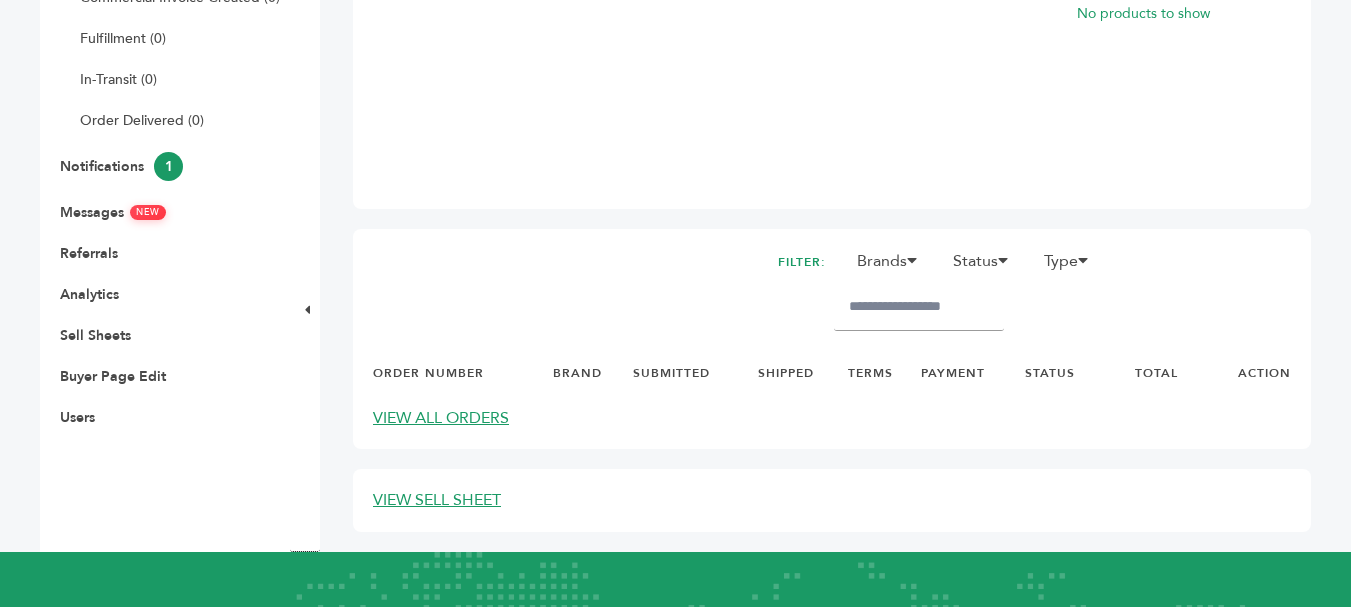 click on "Notifications
1" at bounding box center (165, 166) 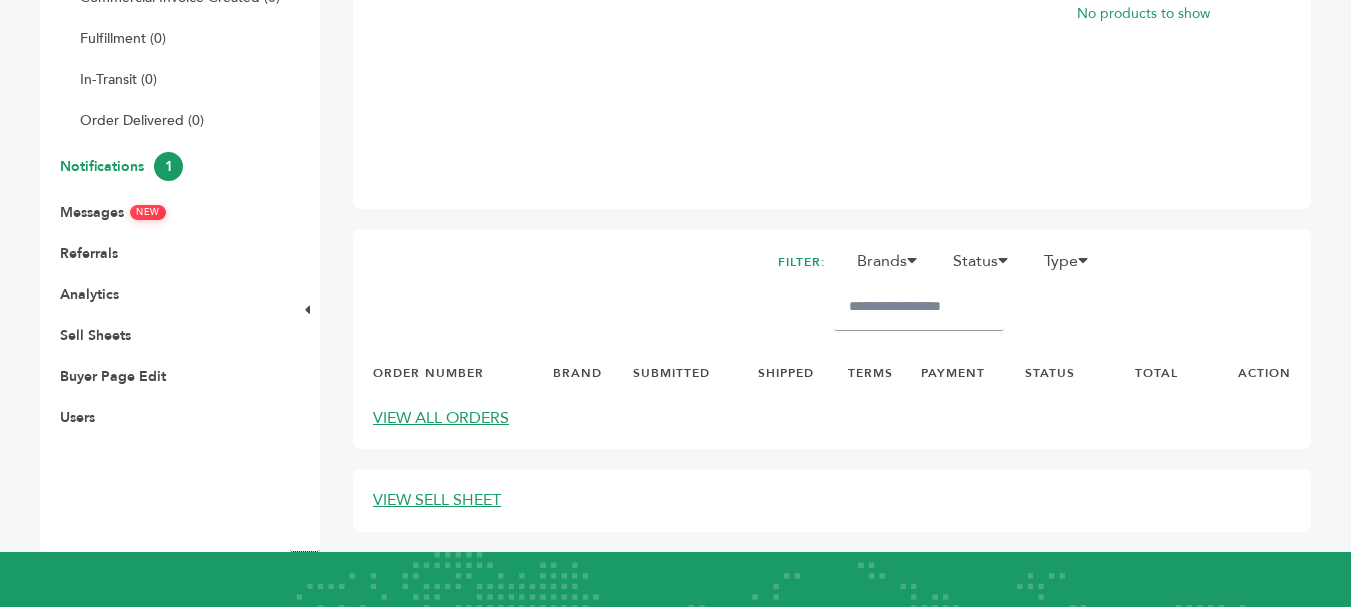 click on "Notifications
1" at bounding box center [121, 166] 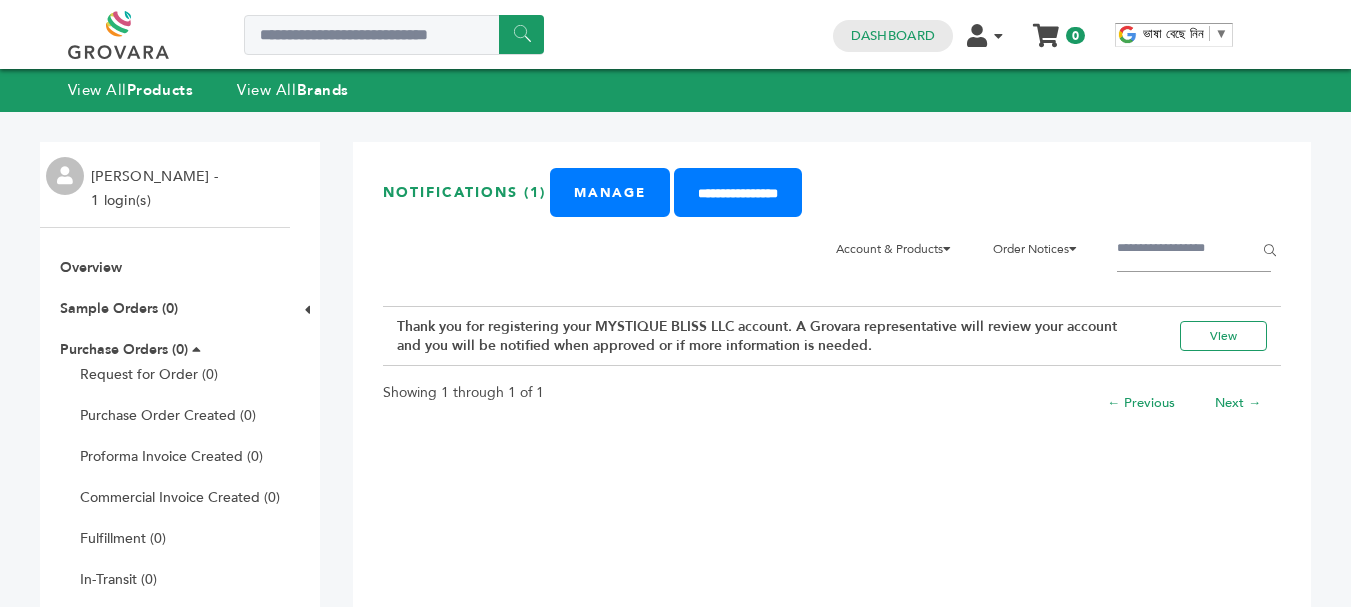 scroll, scrollTop: 0, scrollLeft: 0, axis: both 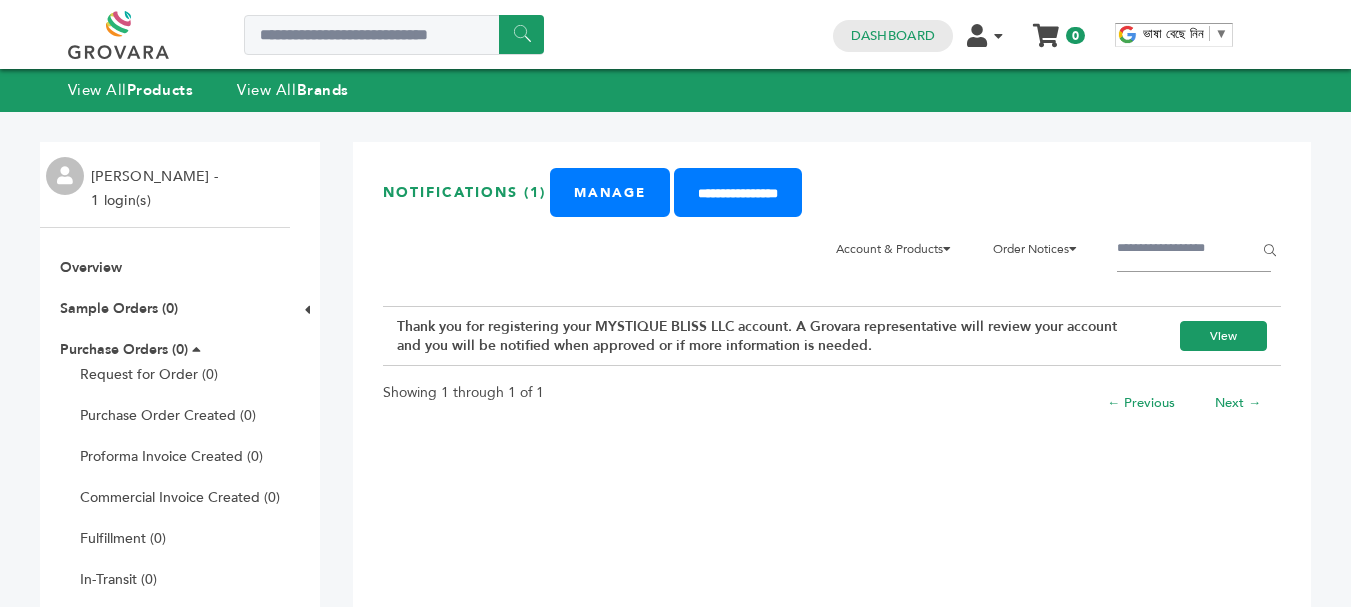 click on "View" at bounding box center [1223, 336] 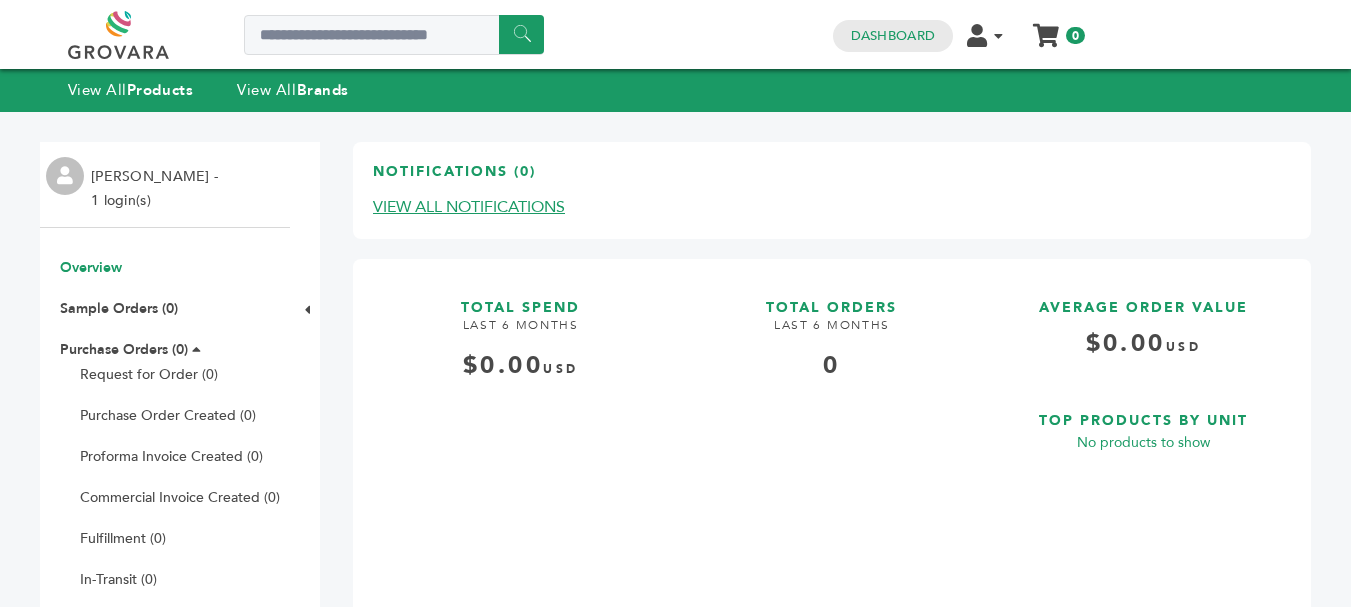 scroll, scrollTop: 0, scrollLeft: 0, axis: both 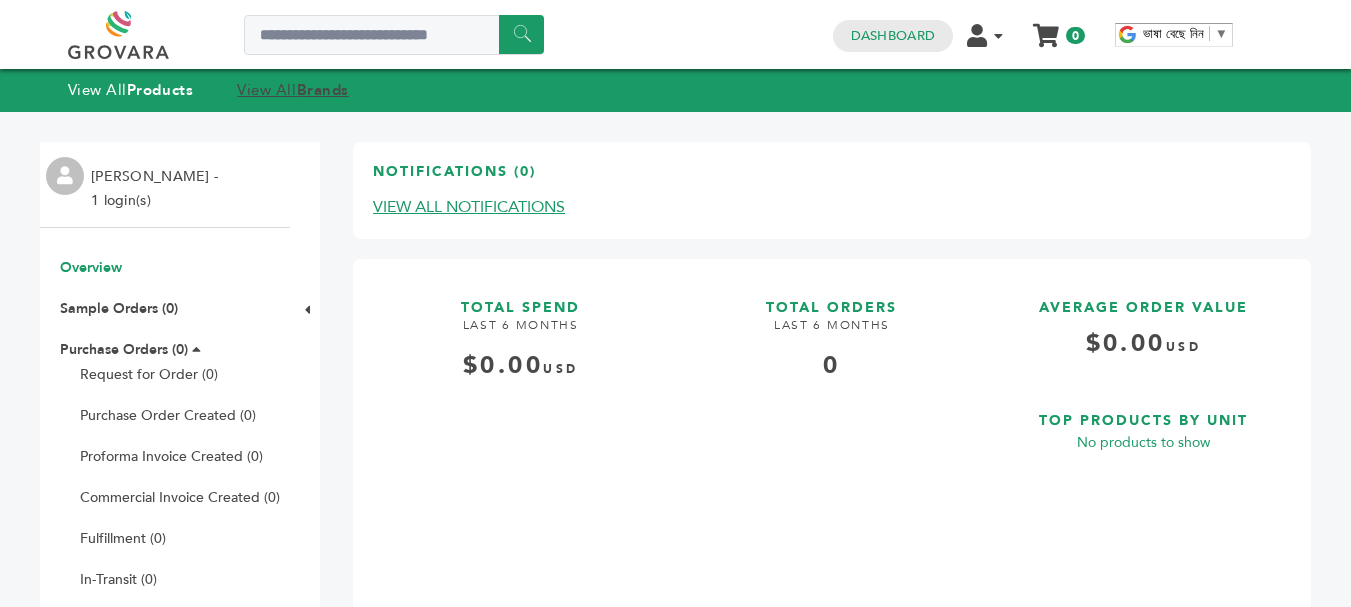 click on "Brands" at bounding box center (323, 90) 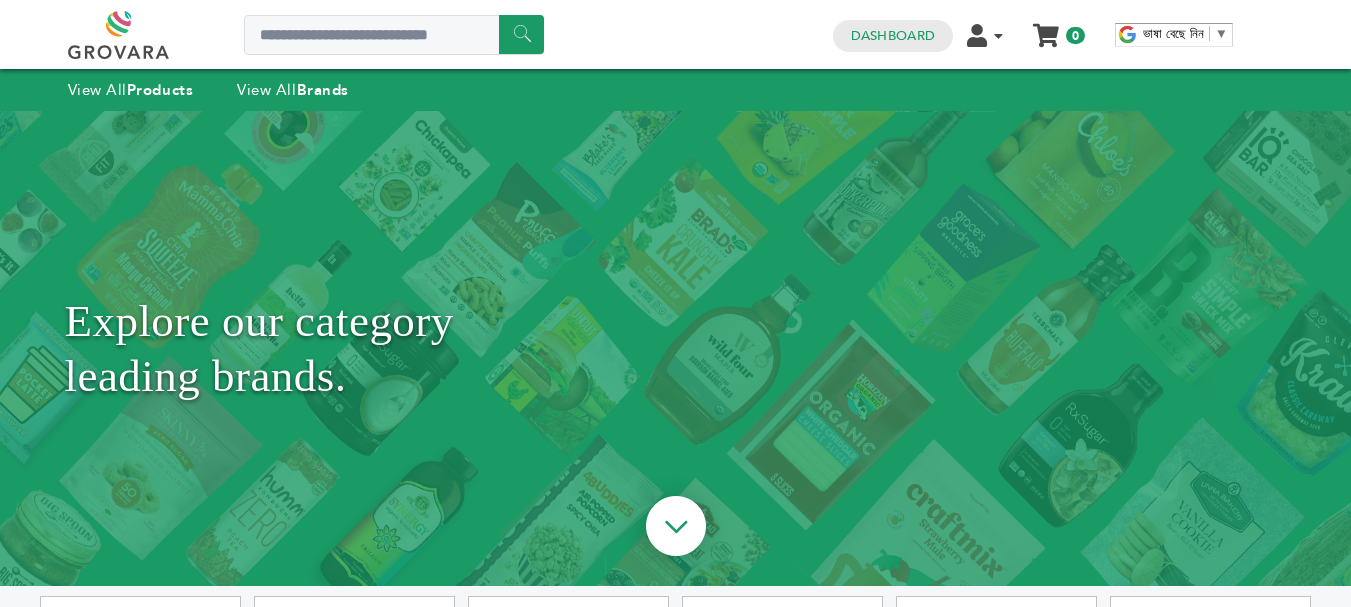 scroll, scrollTop: 200, scrollLeft: 0, axis: vertical 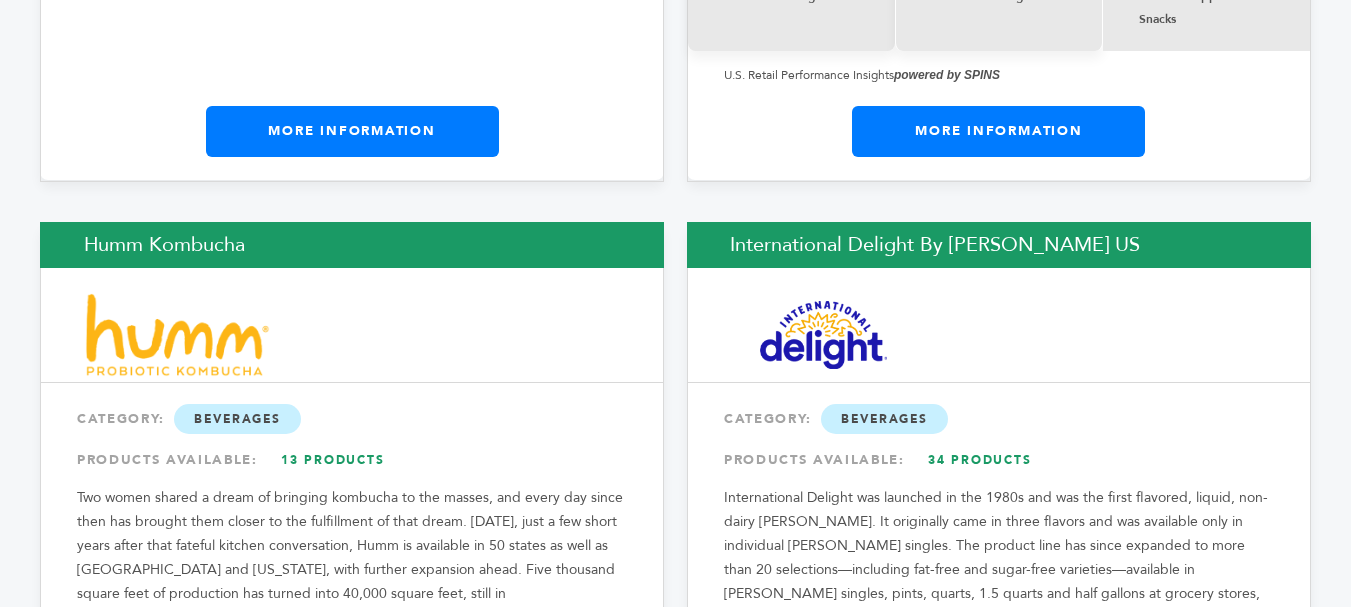 click on "International Delight by [PERSON_NAME] US" at bounding box center [999, 245] 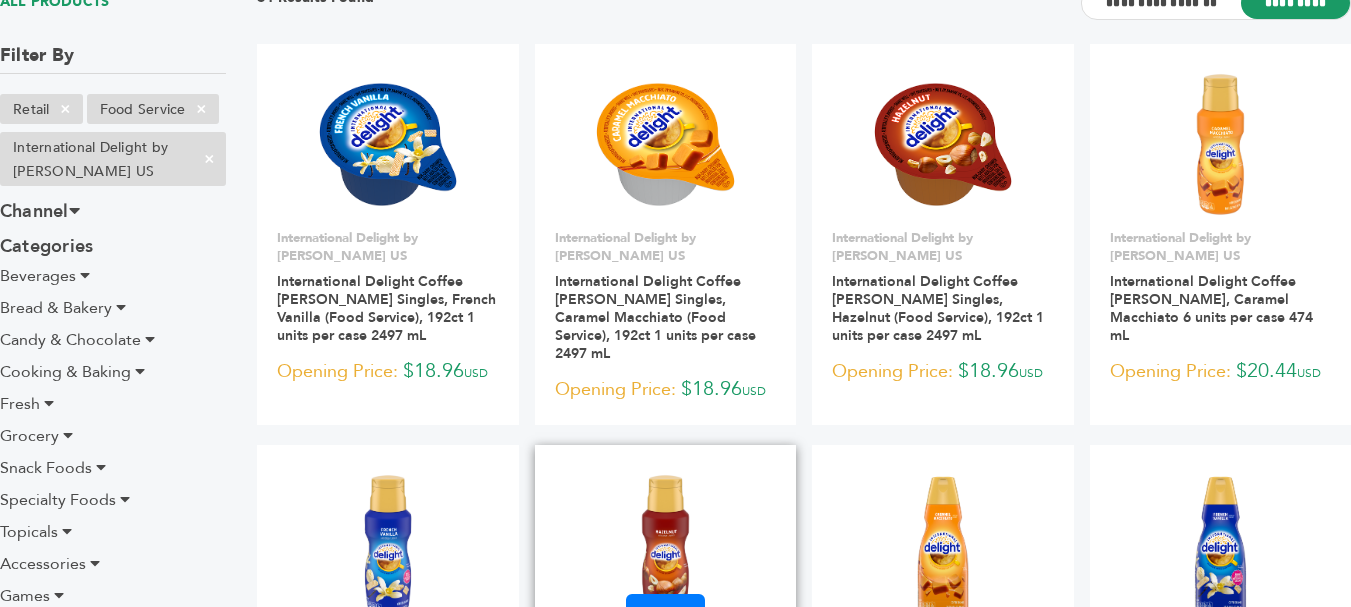 scroll, scrollTop: 500, scrollLeft: 0, axis: vertical 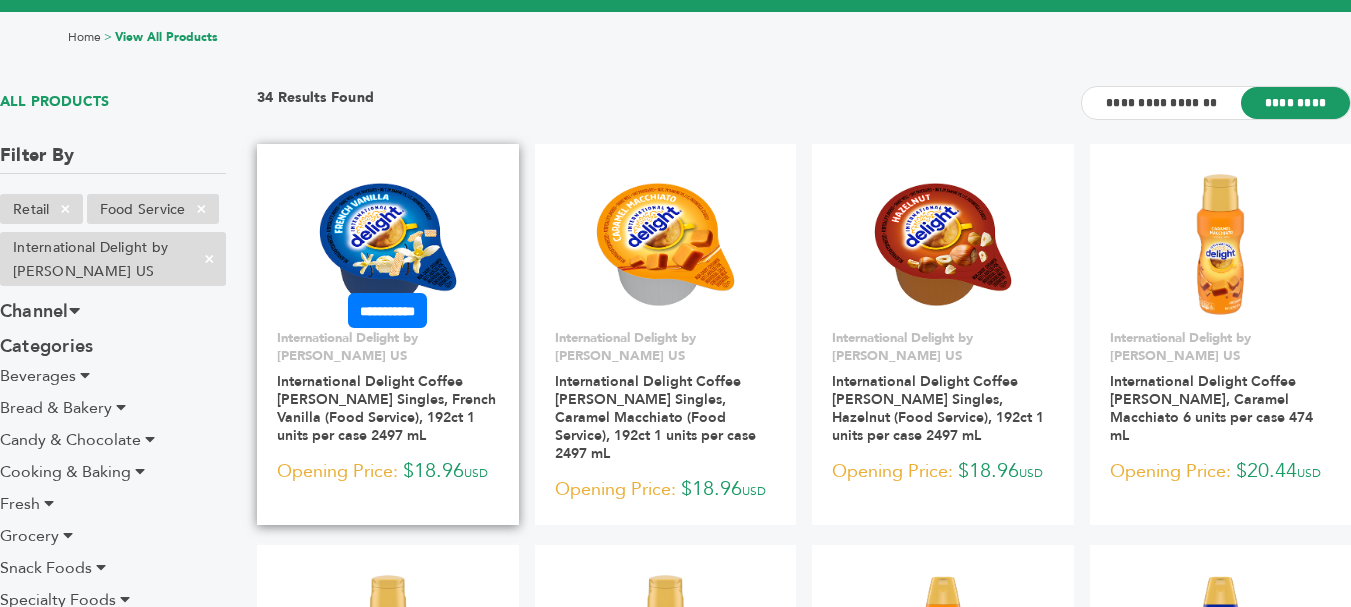 click at bounding box center (388, 244) 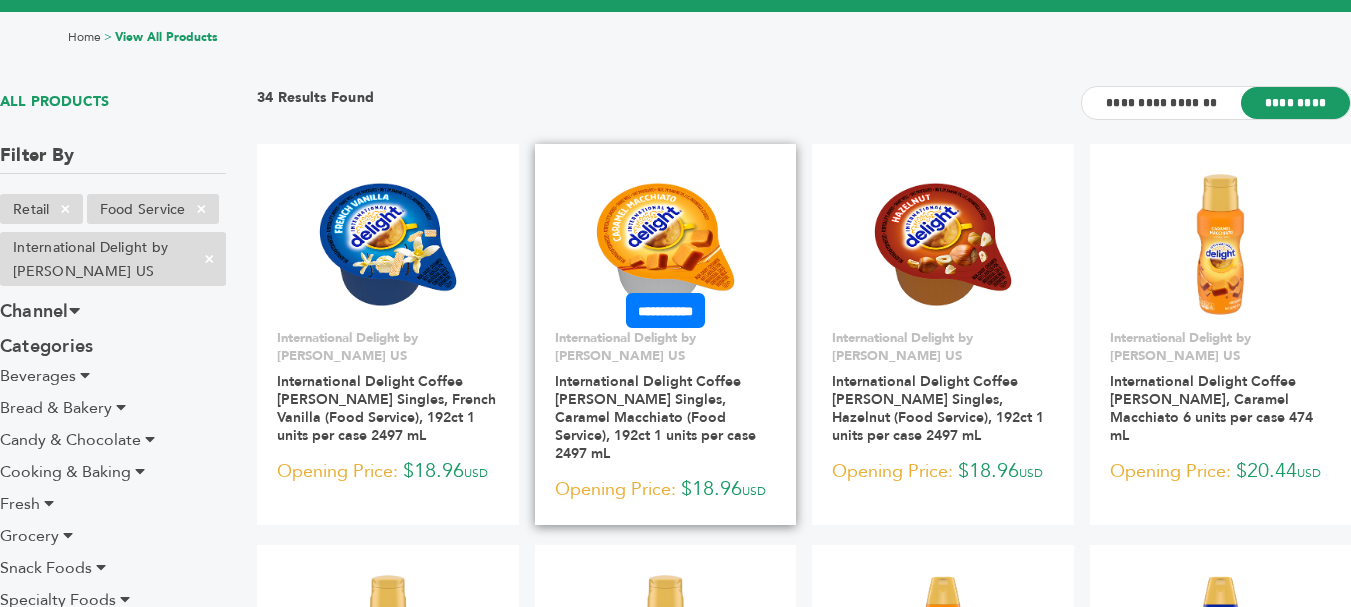 click at bounding box center (665, 244) 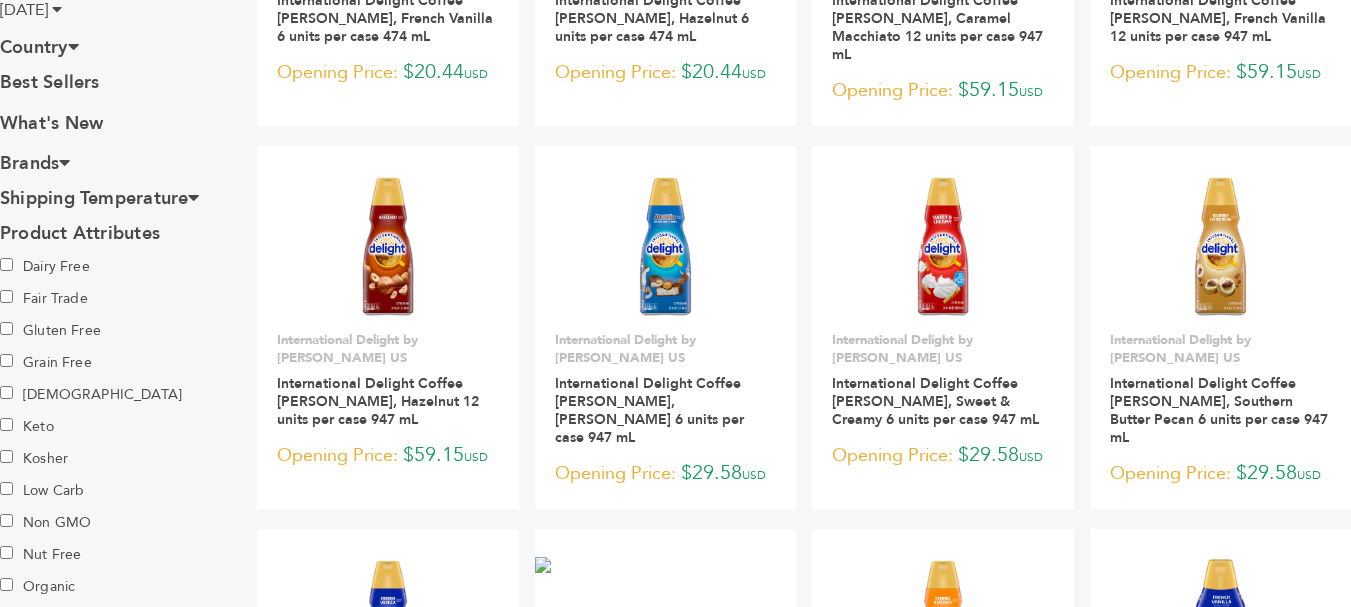 scroll, scrollTop: 782, scrollLeft: 0, axis: vertical 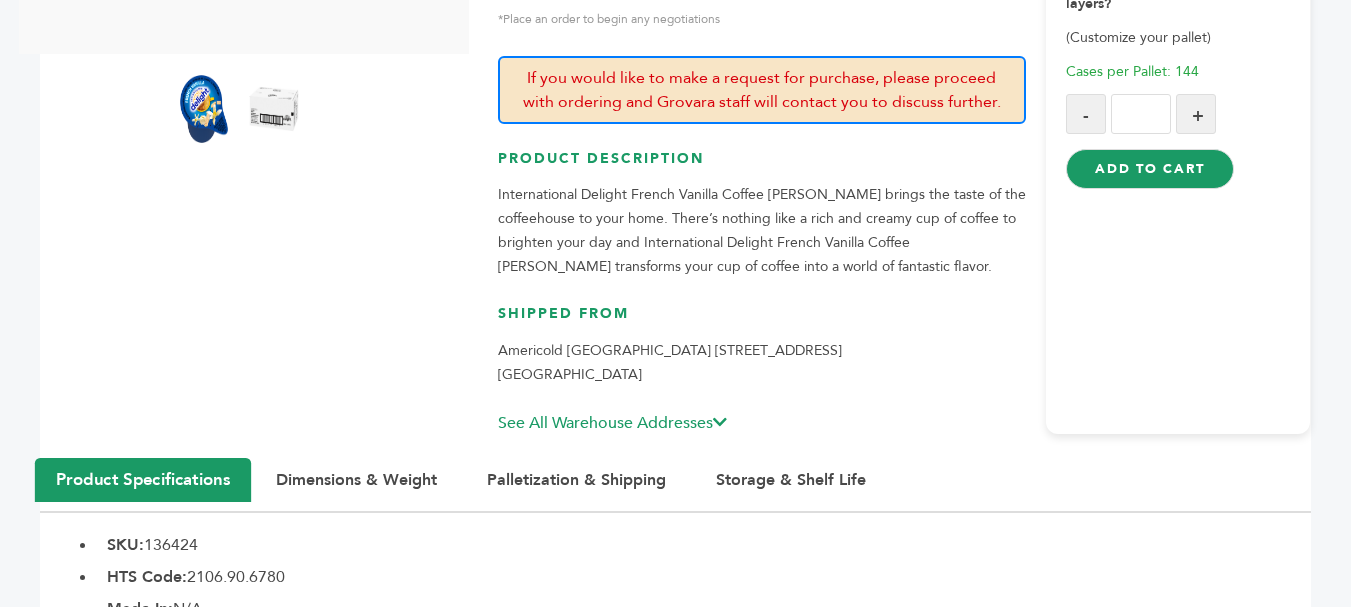 click at bounding box center (720, 422) 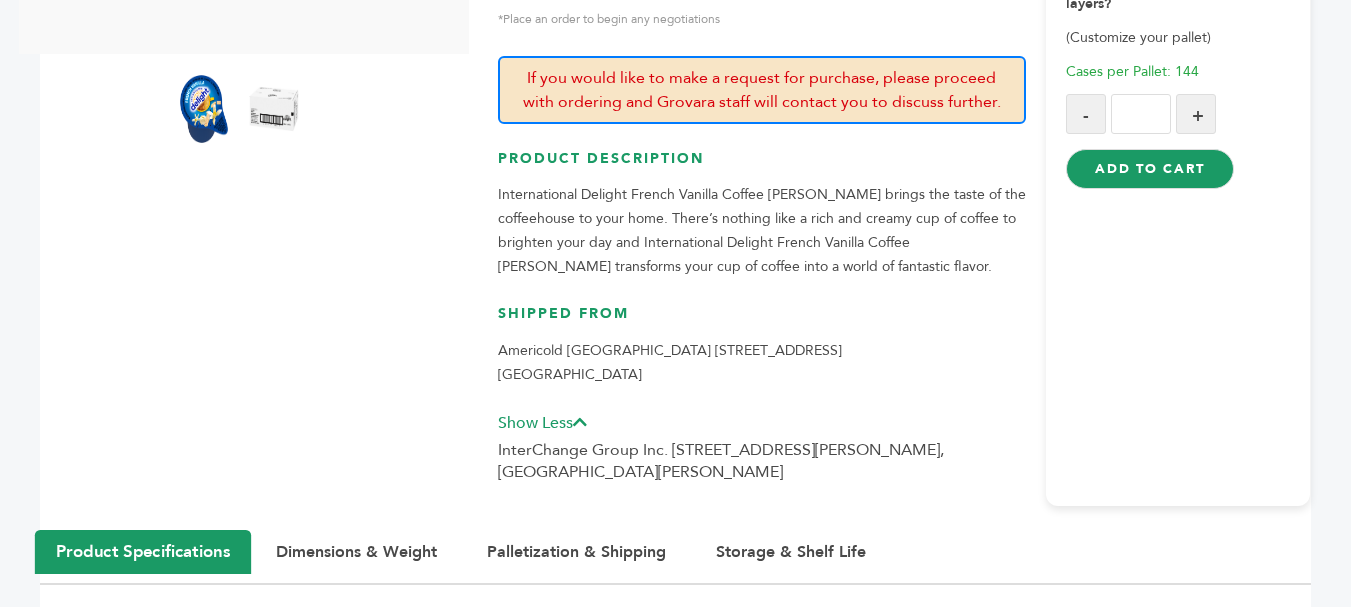 drag, startPoint x: 706, startPoint y: 426, endPoint x: 496, endPoint y: 410, distance: 210.60864 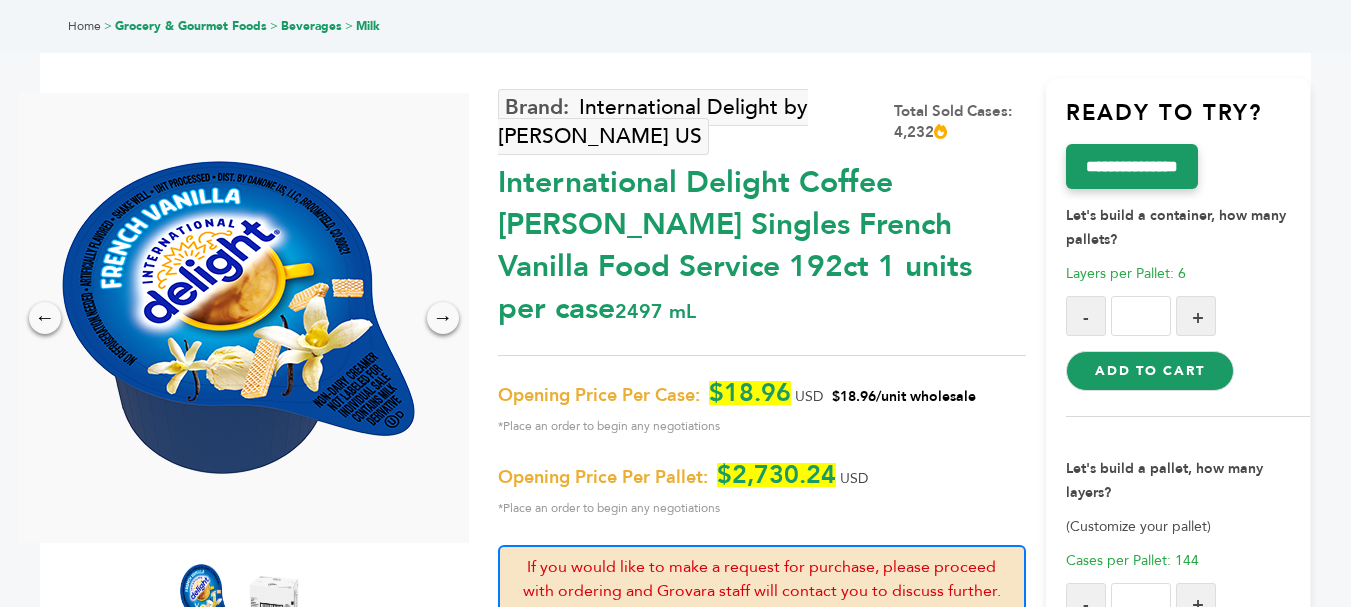 scroll, scrollTop: 100, scrollLeft: 0, axis: vertical 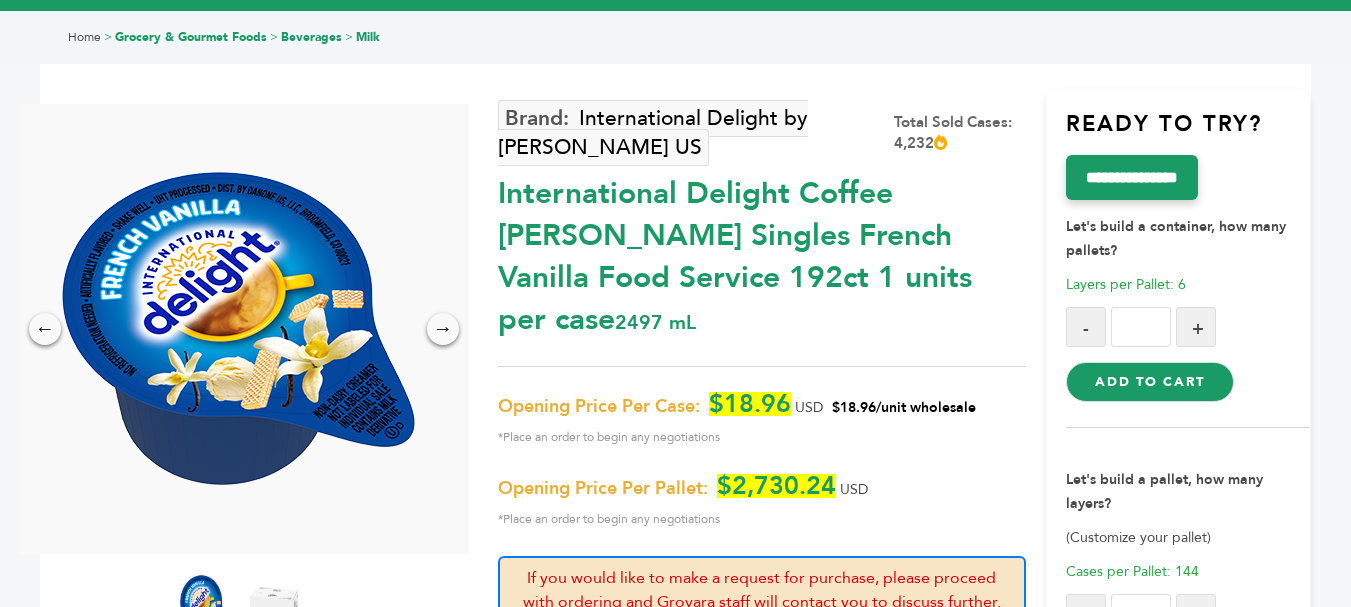 drag, startPoint x: 498, startPoint y: 189, endPoint x: 575, endPoint y: 271, distance: 112.48556 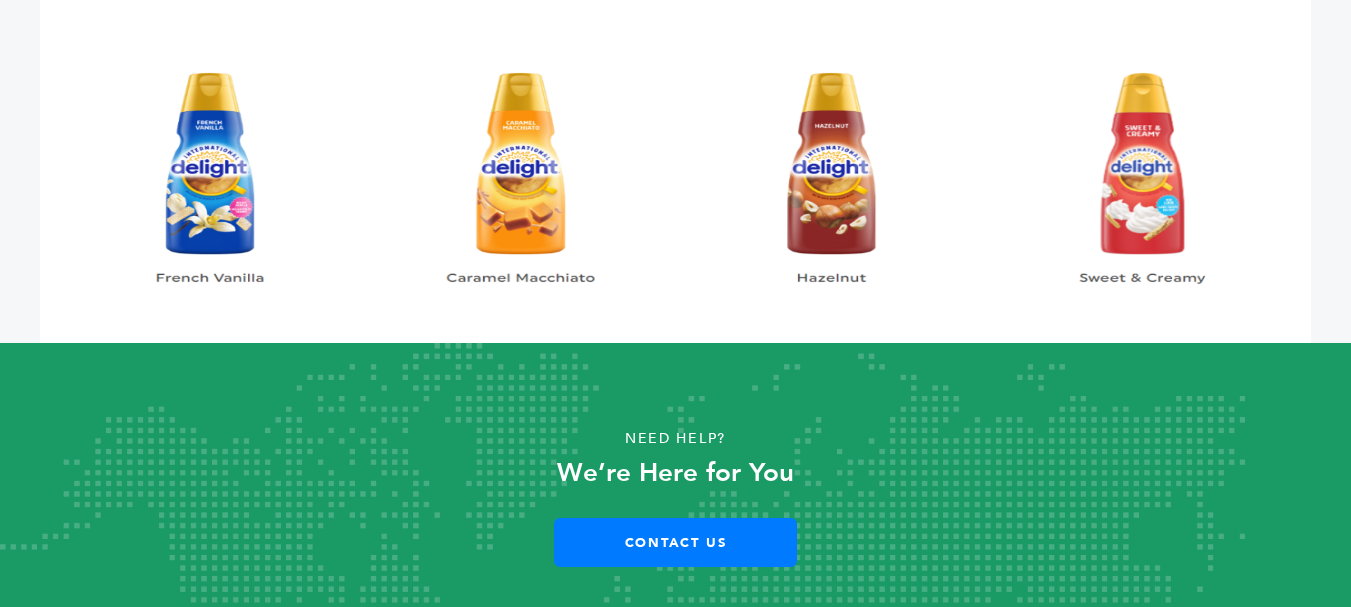 scroll, scrollTop: 1293, scrollLeft: 0, axis: vertical 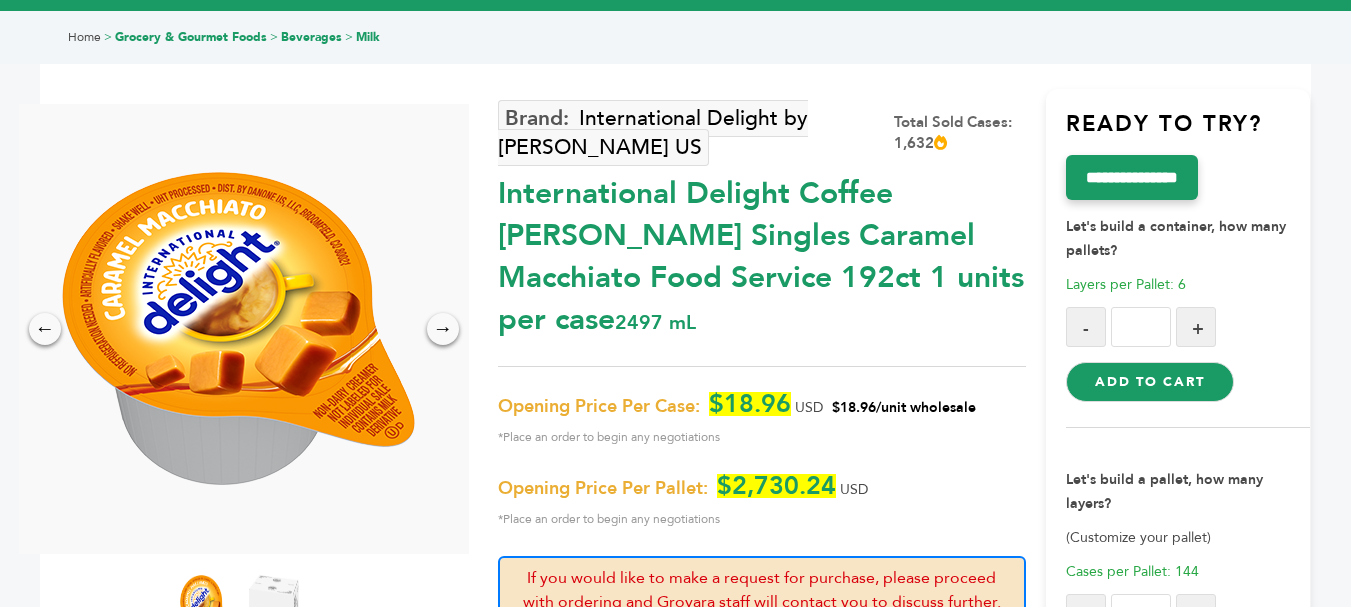 drag, startPoint x: 497, startPoint y: 194, endPoint x: 690, endPoint y: 279, distance: 210.8886 